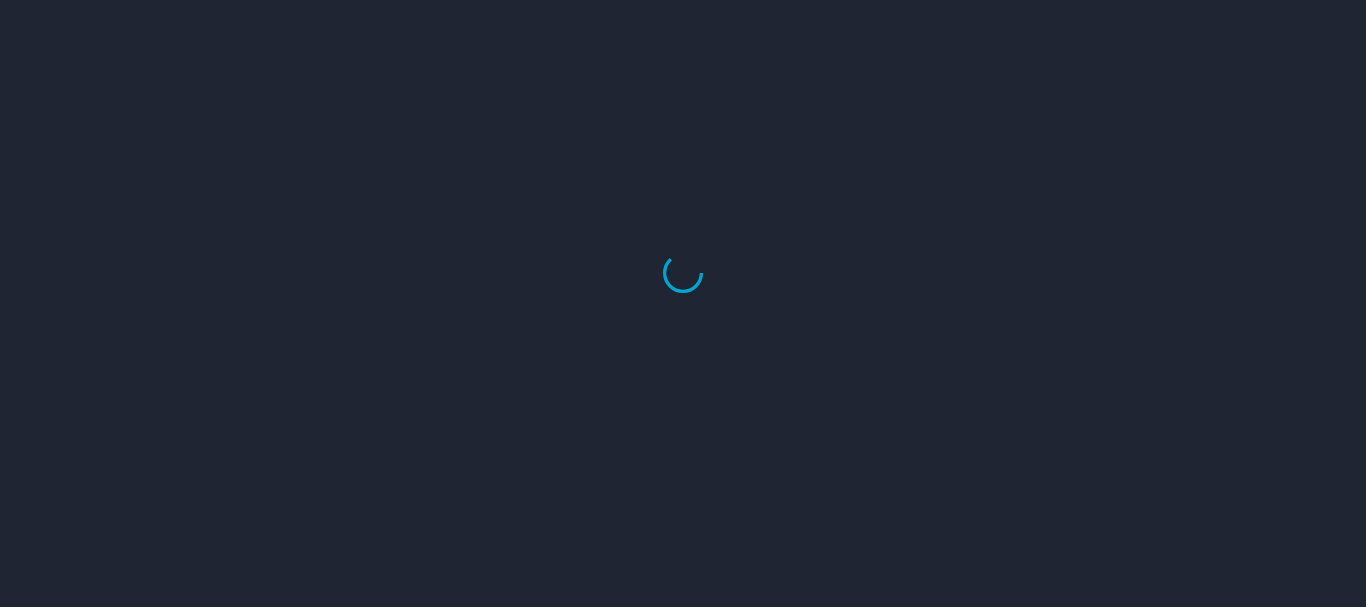 scroll, scrollTop: 0, scrollLeft: 0, axis: both 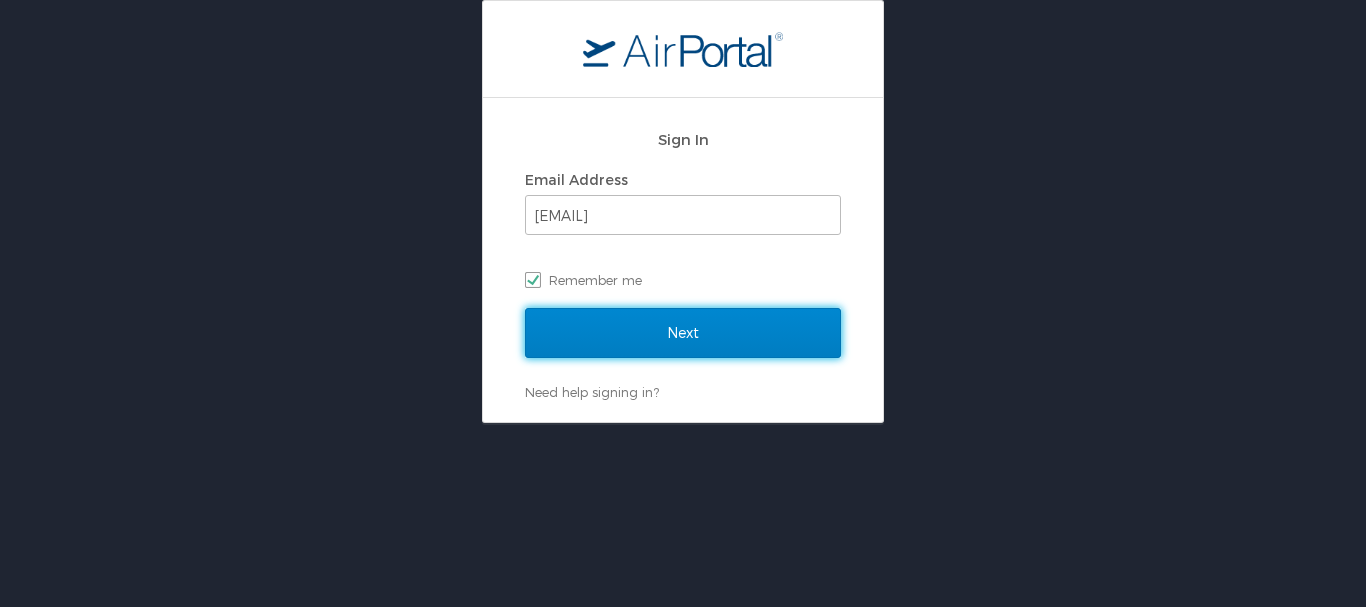 click on "Next" at bounding box center [683, 333] 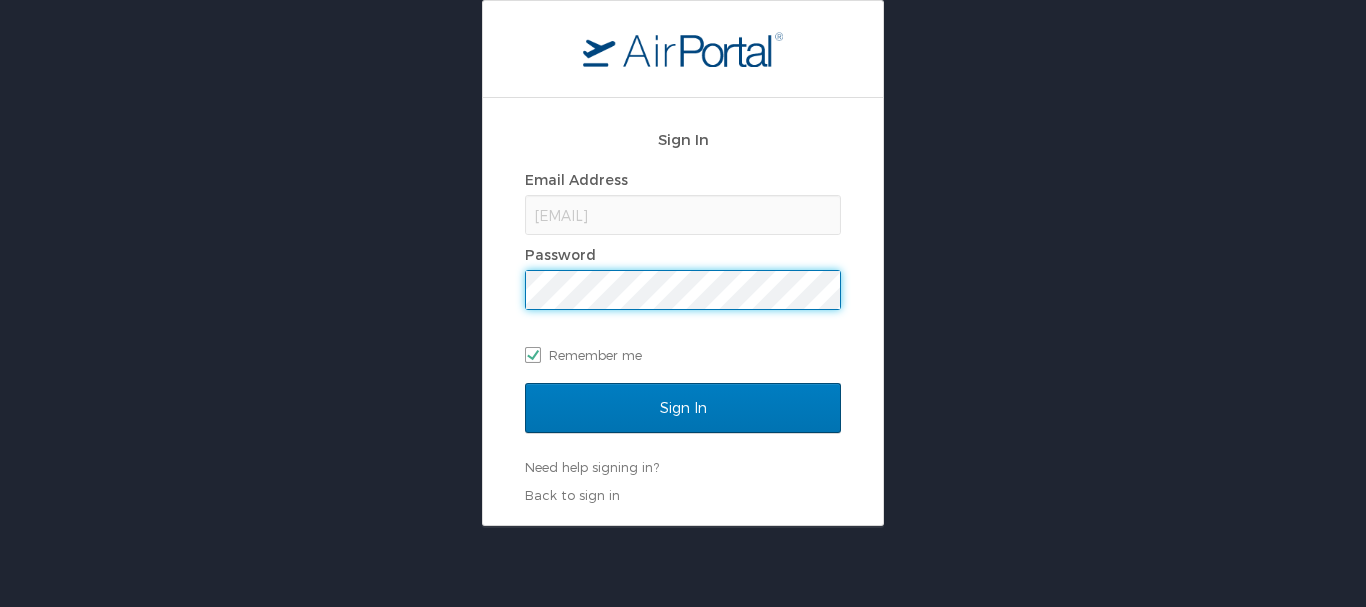 scroll, scrollTop: 0, scrollLeft: 0, axis: both 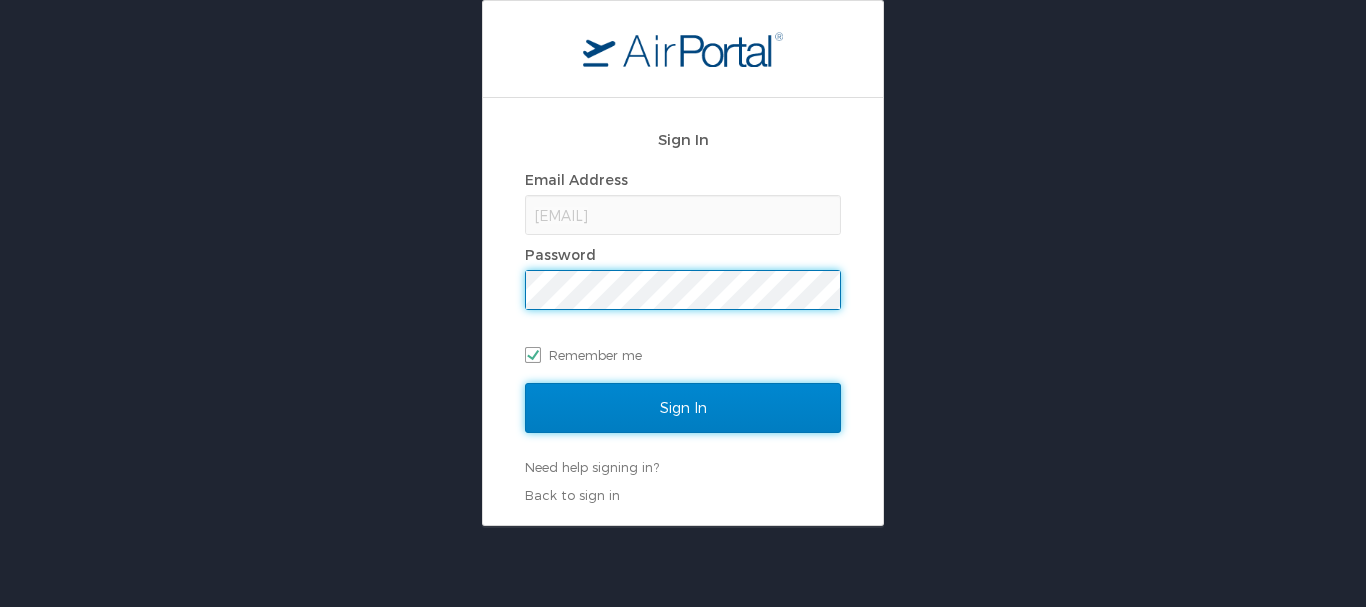 click on "Sign In" at bounding box center (683, 408) 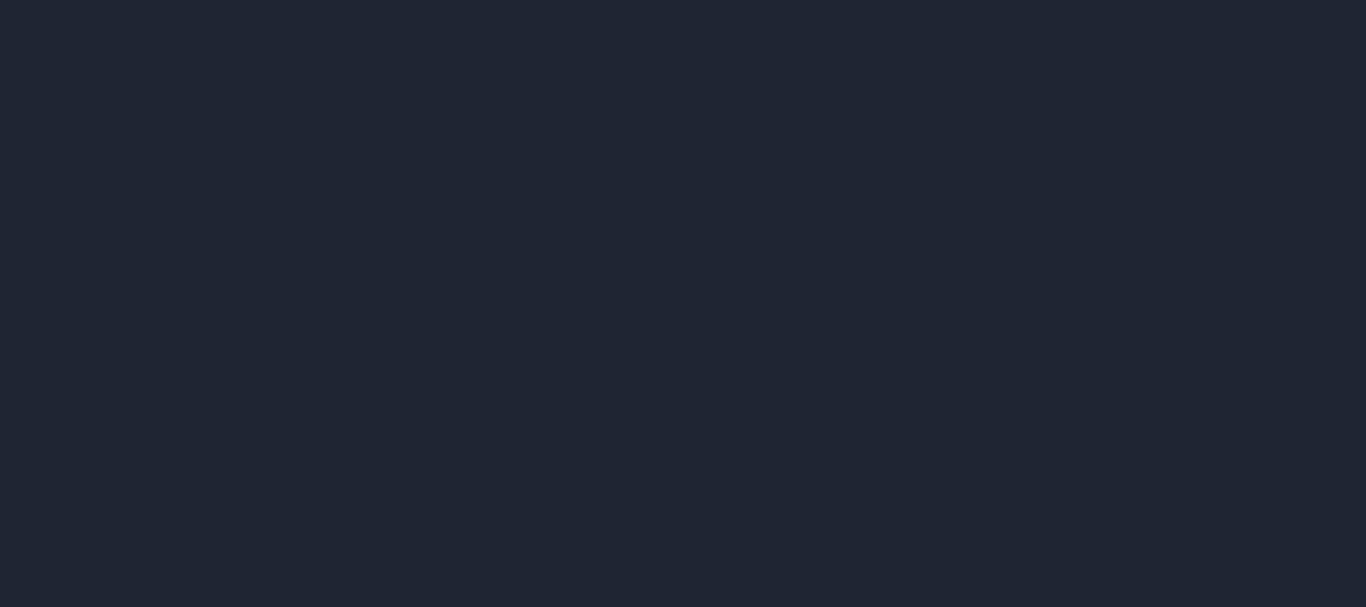 scroll, scrollTop: 0, scrollLeft: 0, axis: both 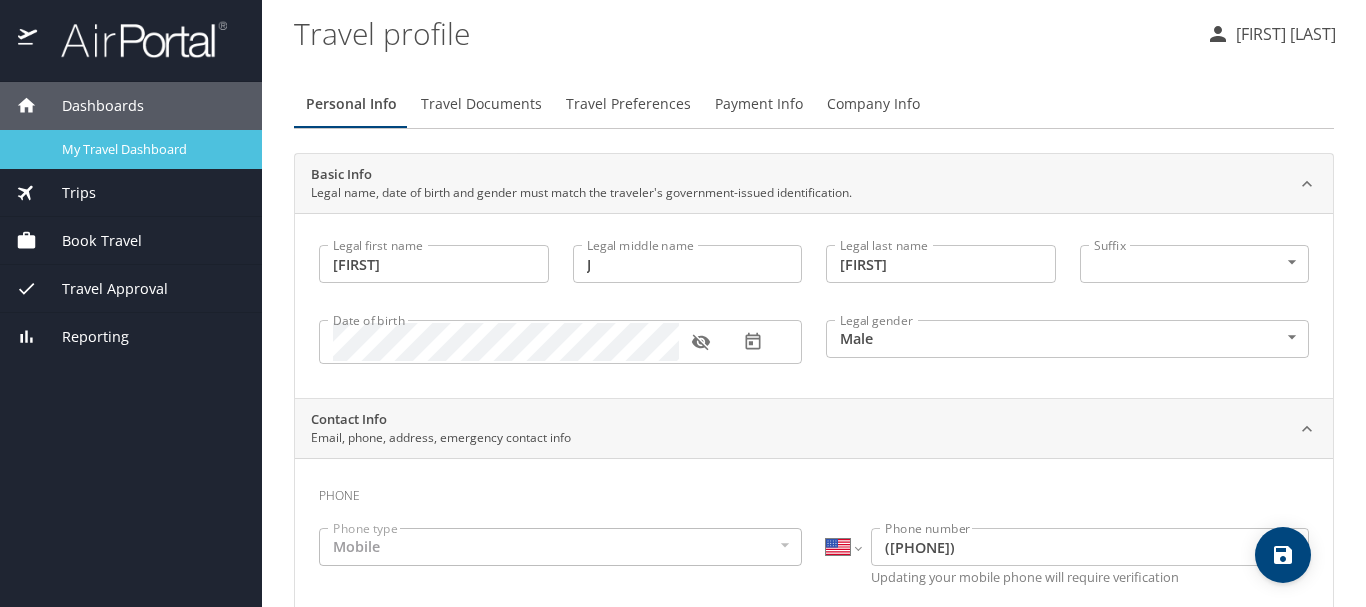 click on "My Travel Dashboard" at bounding box center (150, 149) 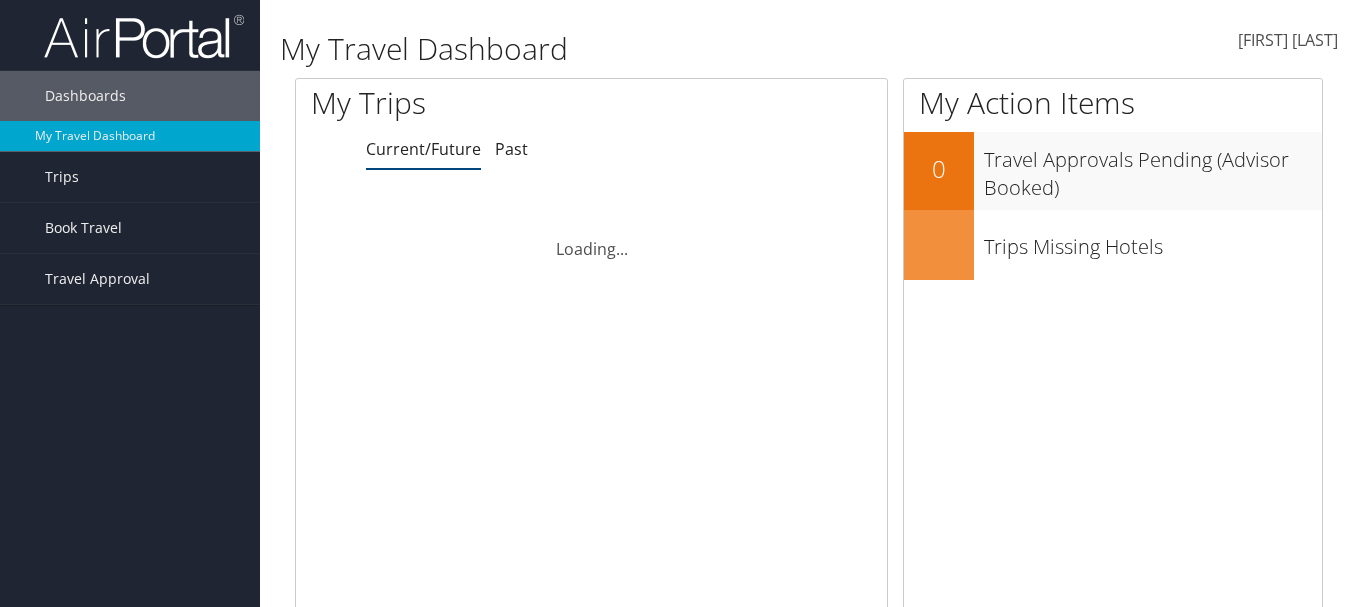 scroll, scrollTop: 0, scrollLeft: 0, axis: both 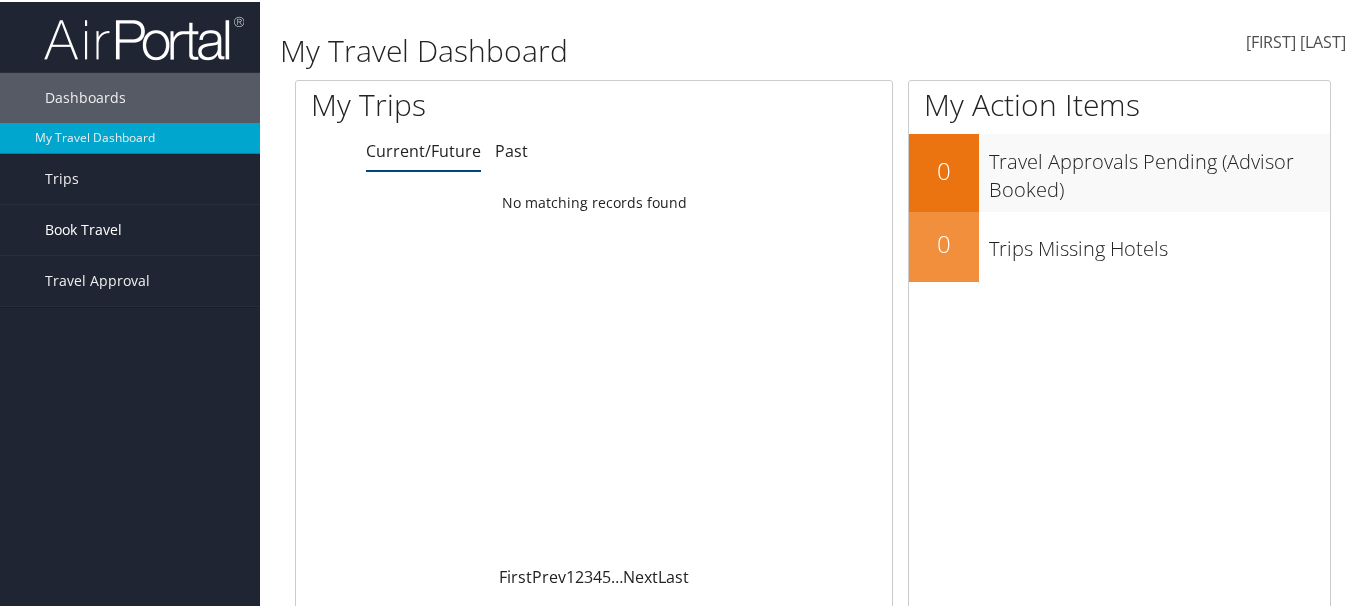 click on "Book Travel" at bounding box center [83, 228] 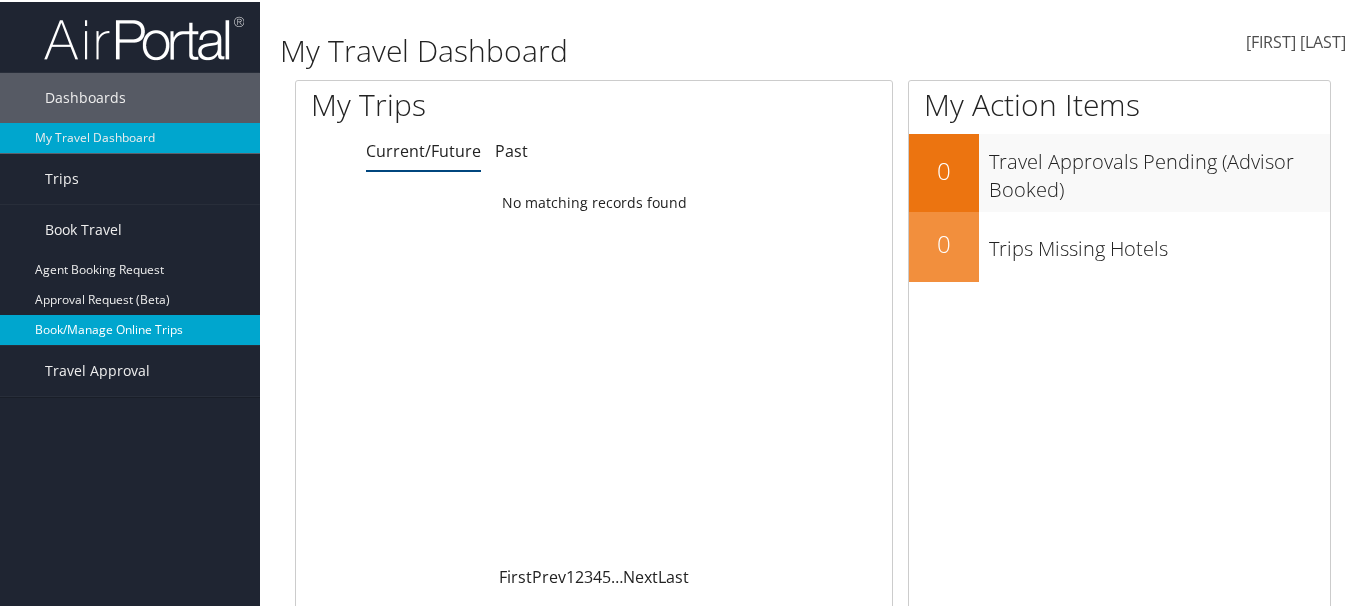 click on "Book/Manage Online Trips" at bounding box center (130, 328) 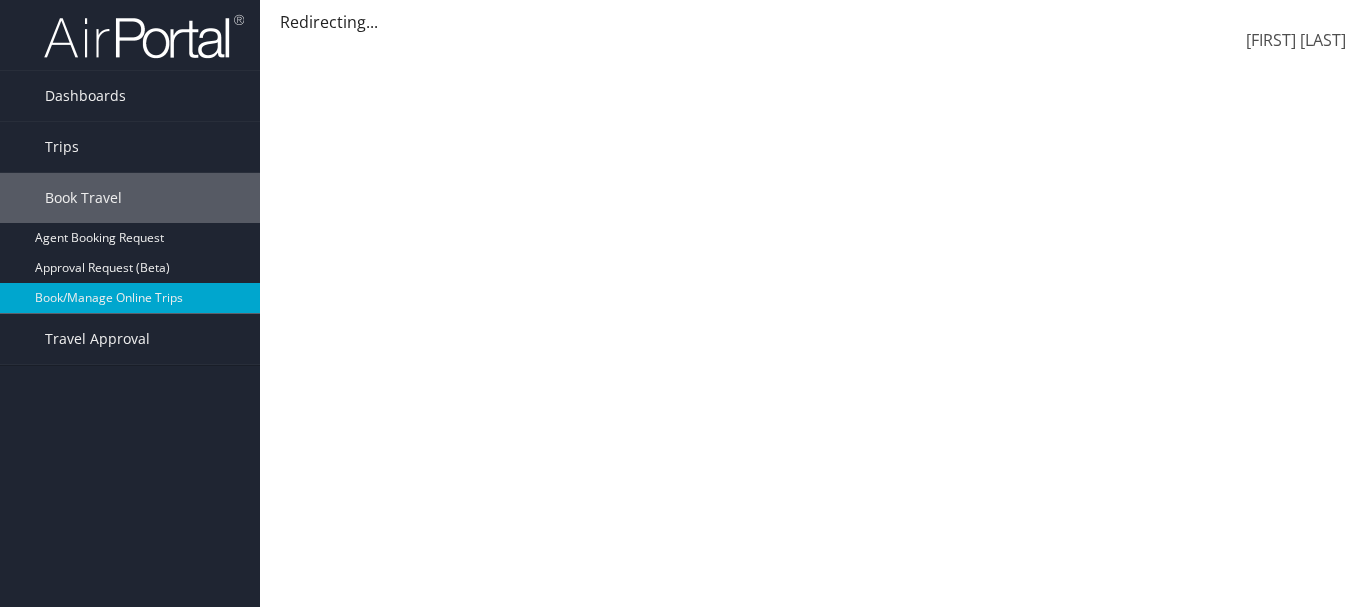 scroll, scrollTop: 0, scrollLeft: 0, axis: both 